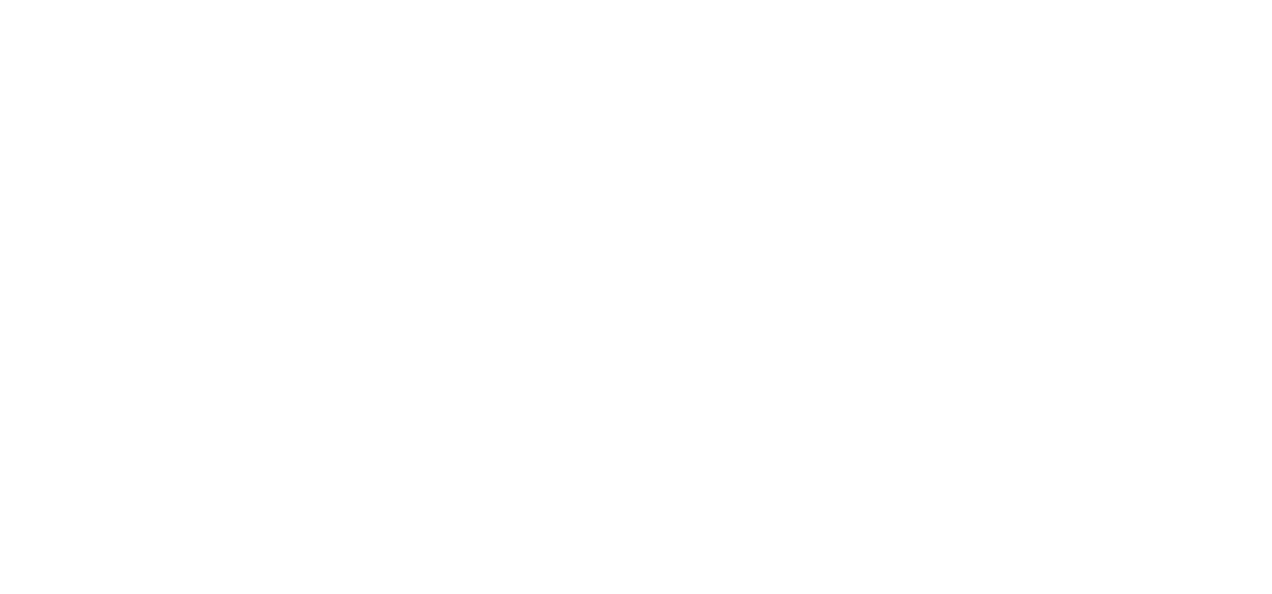 scroll, scrollTop: 0, scrollLeft: 0, axis: both 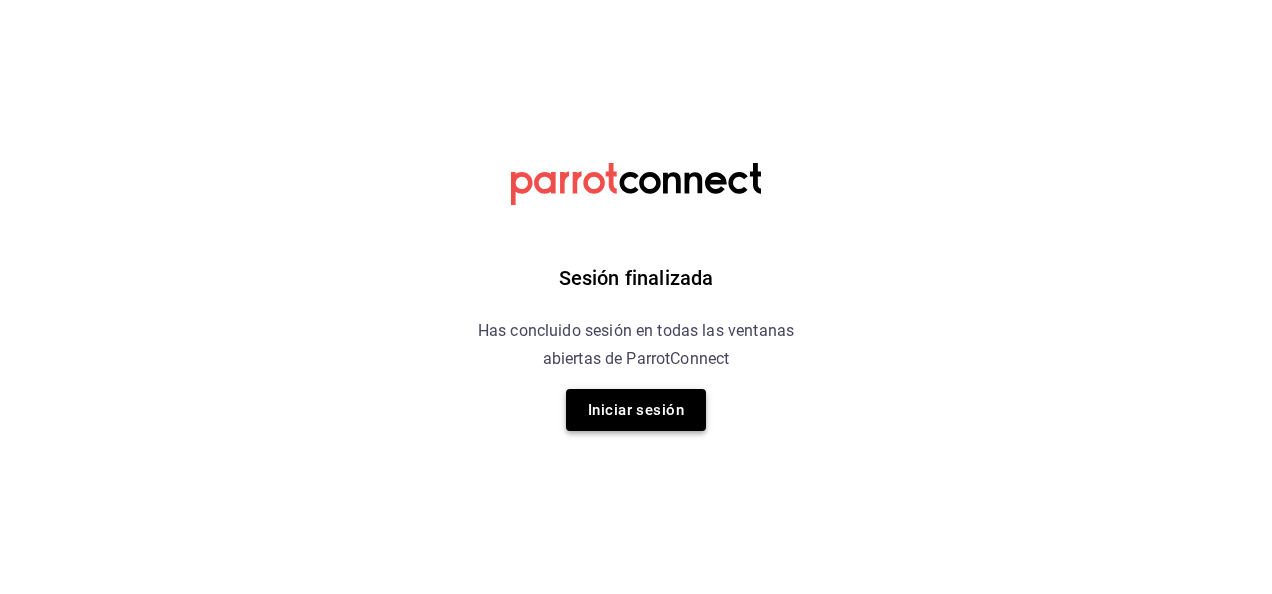 click on "Iniciar sesión" at bounding box center (636, 410) 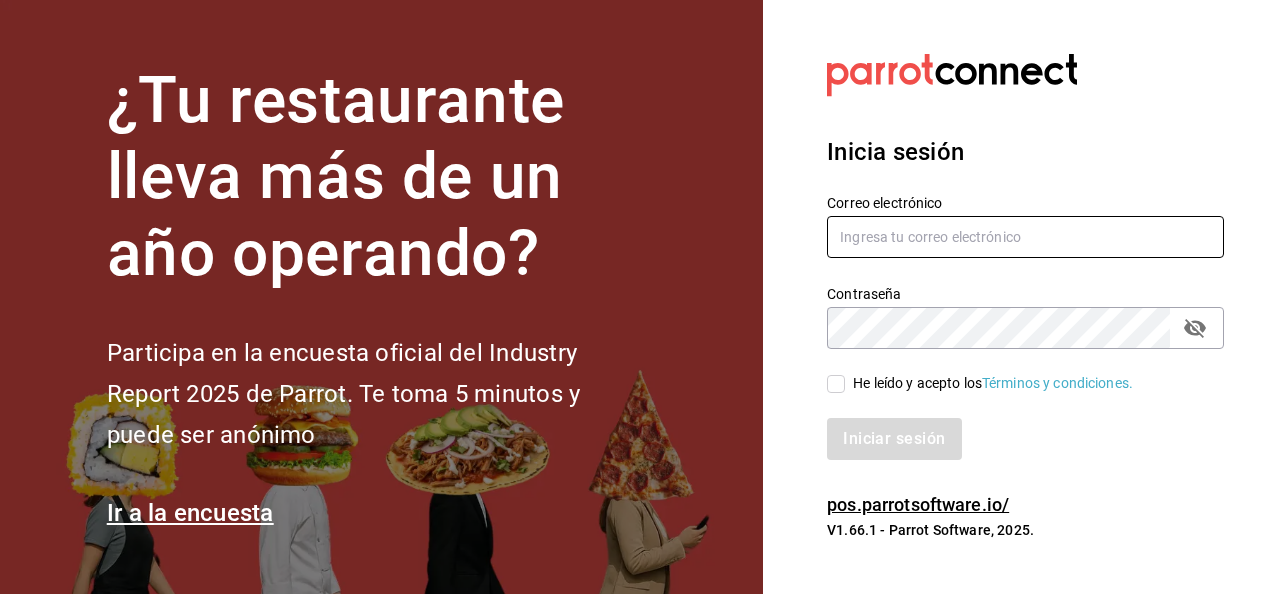 type on "javier.zepeda@grupocosteno.com" 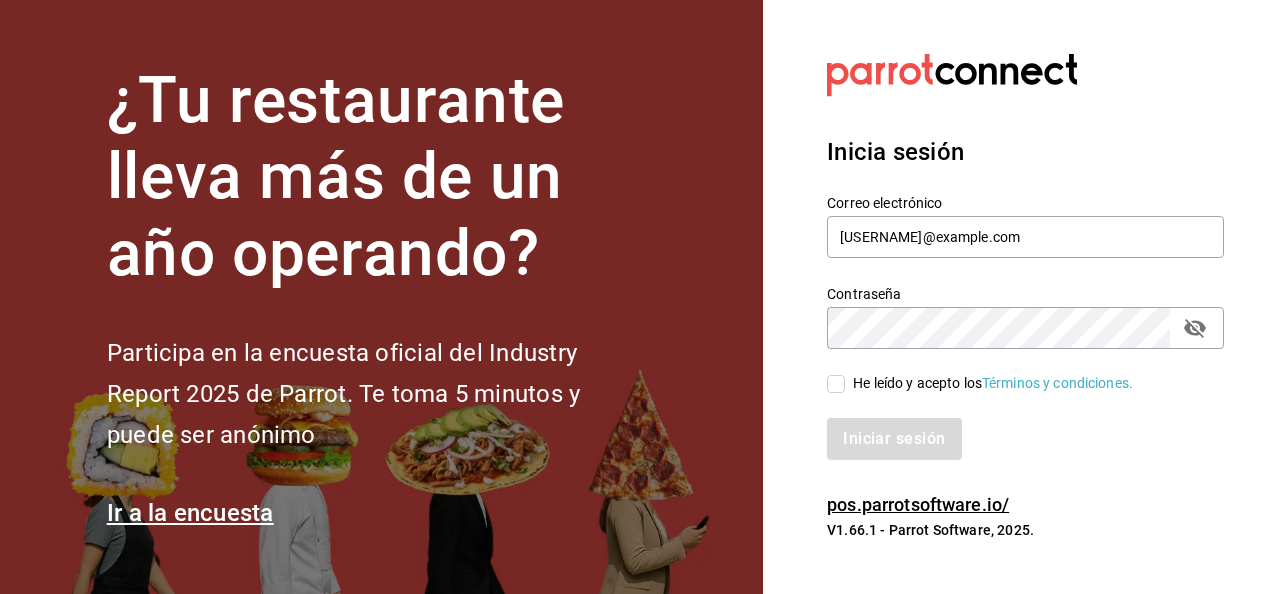 click on "He leído y acepto los  Términos y condiciones." at bounding box center [836, 384] 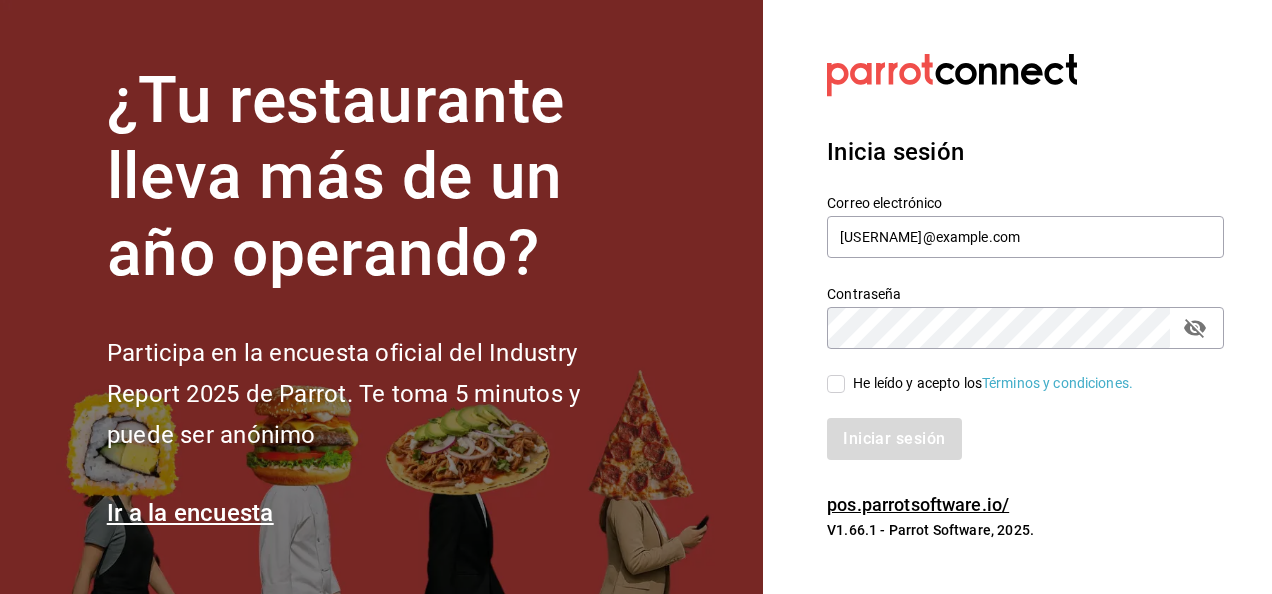 checkbox on "true" 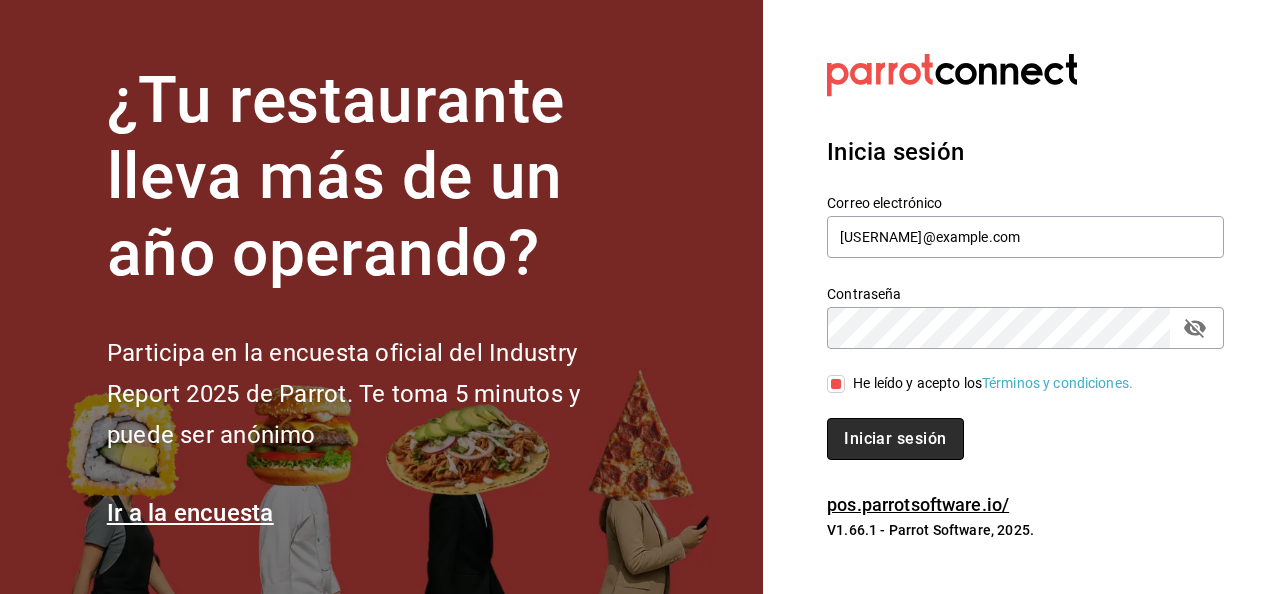 click on "Iniciar sesión" at bounding box center (895, 439) 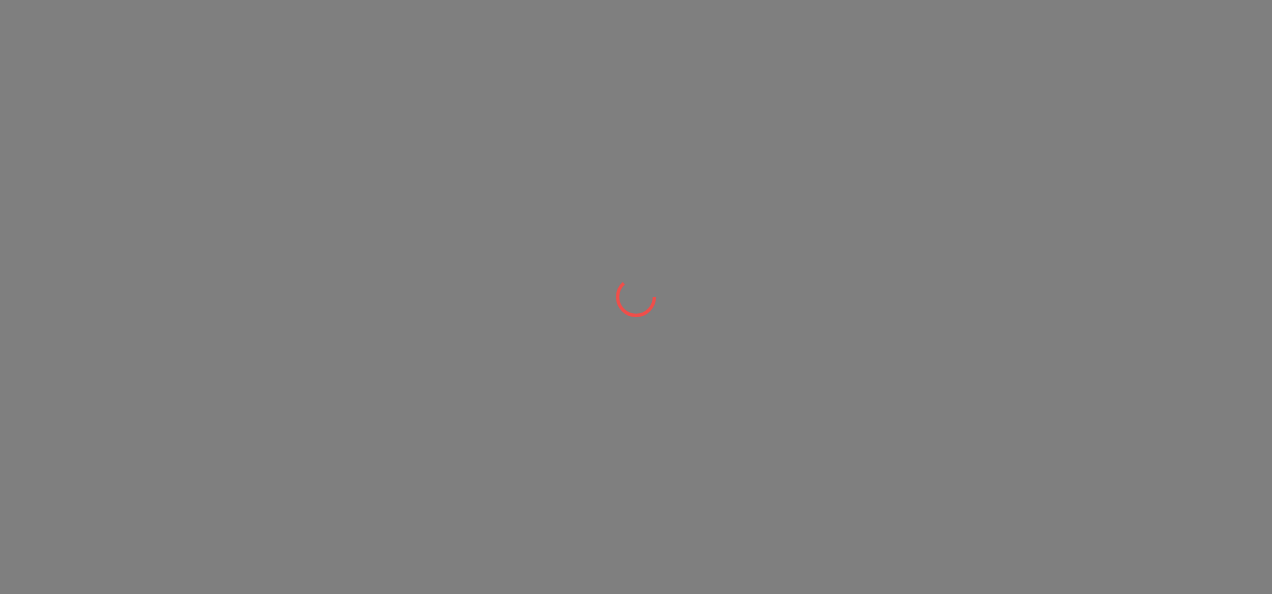 scroll, scrollTop: 0, scrollLeft: 0, axis: both 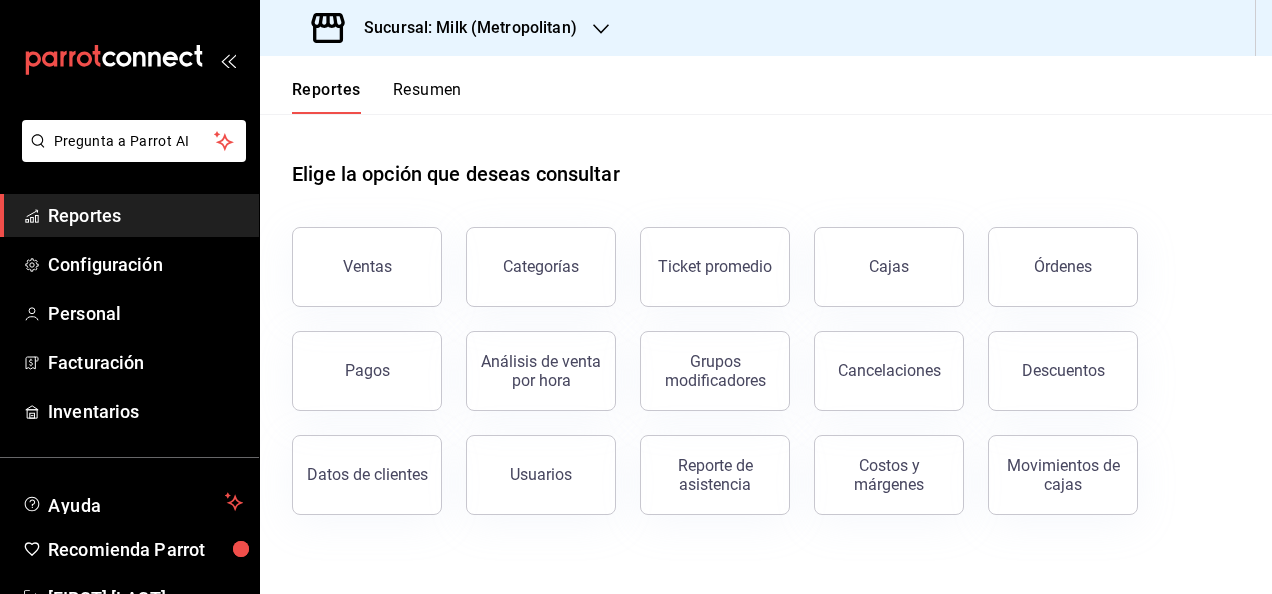 click on "Sucursal: Milk (Metropolitan)" at bounding box center (446, 28) 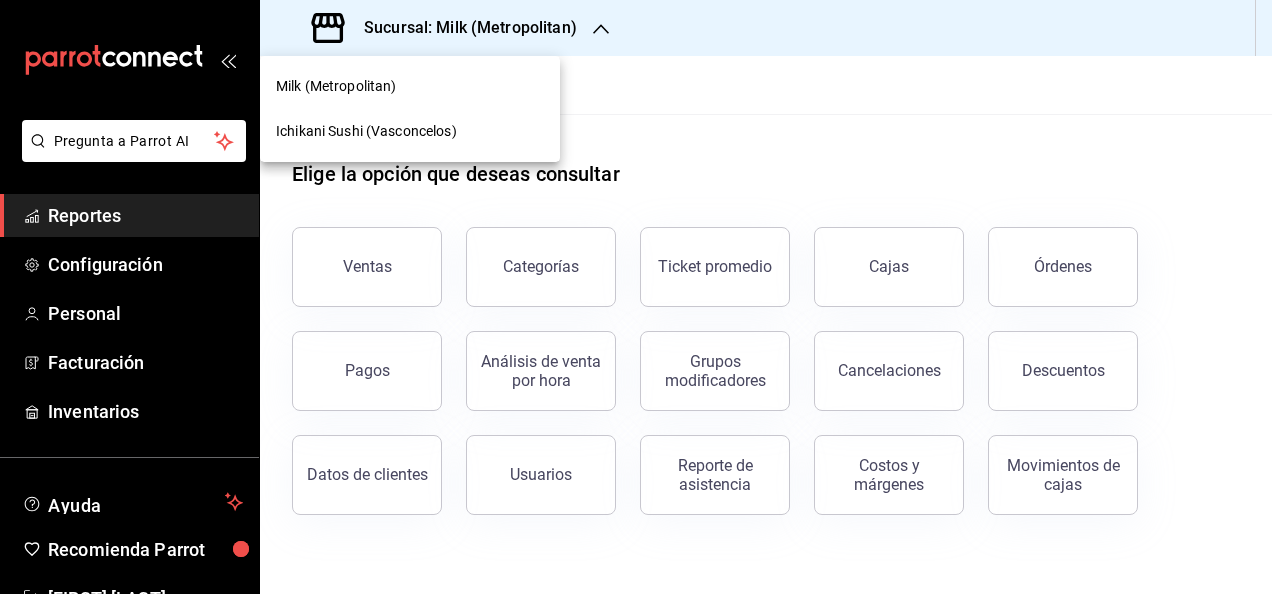 click on "Ichikani Sushi (Vasconcelos)" at bounding box center [410, 131] 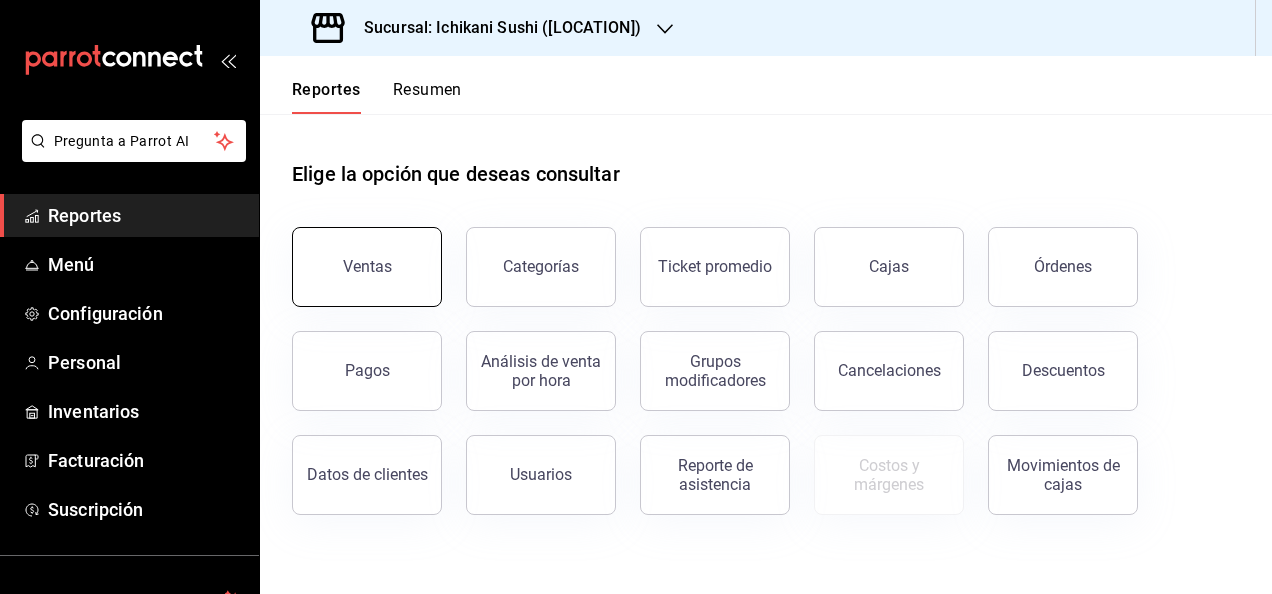 click on "Ventas" at bounding box center (367, 267) 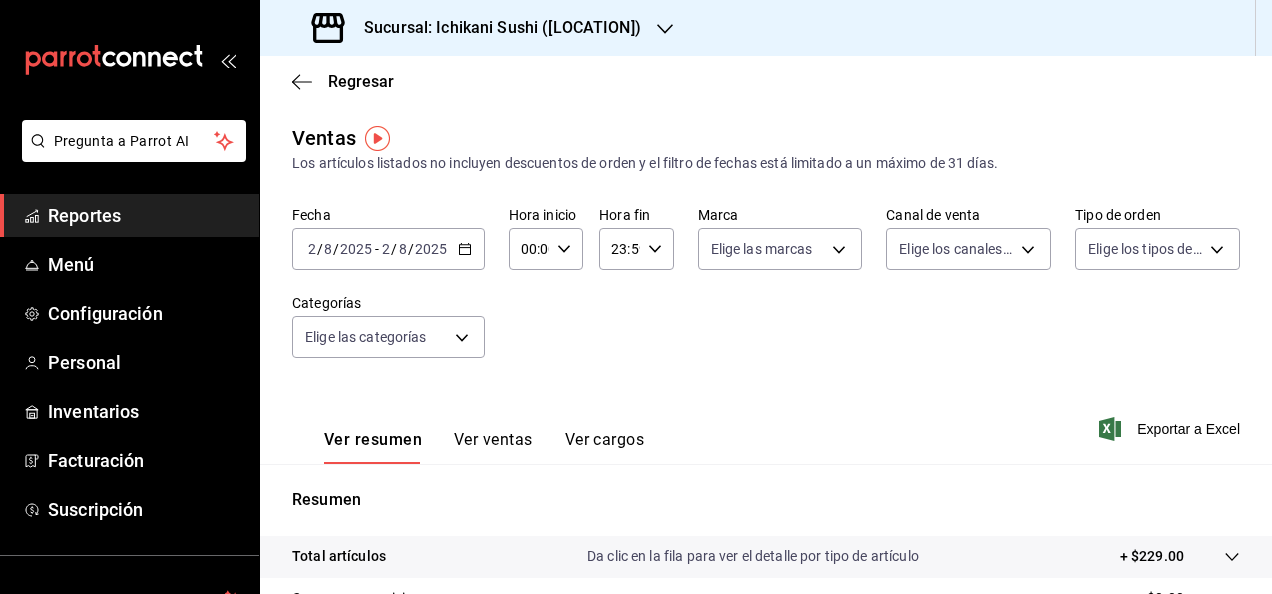 click on "2025-08-02 2 / 8 / 2025 - 2025-08-02 2 / 8 / 2025" at bounding box center [388, 249] 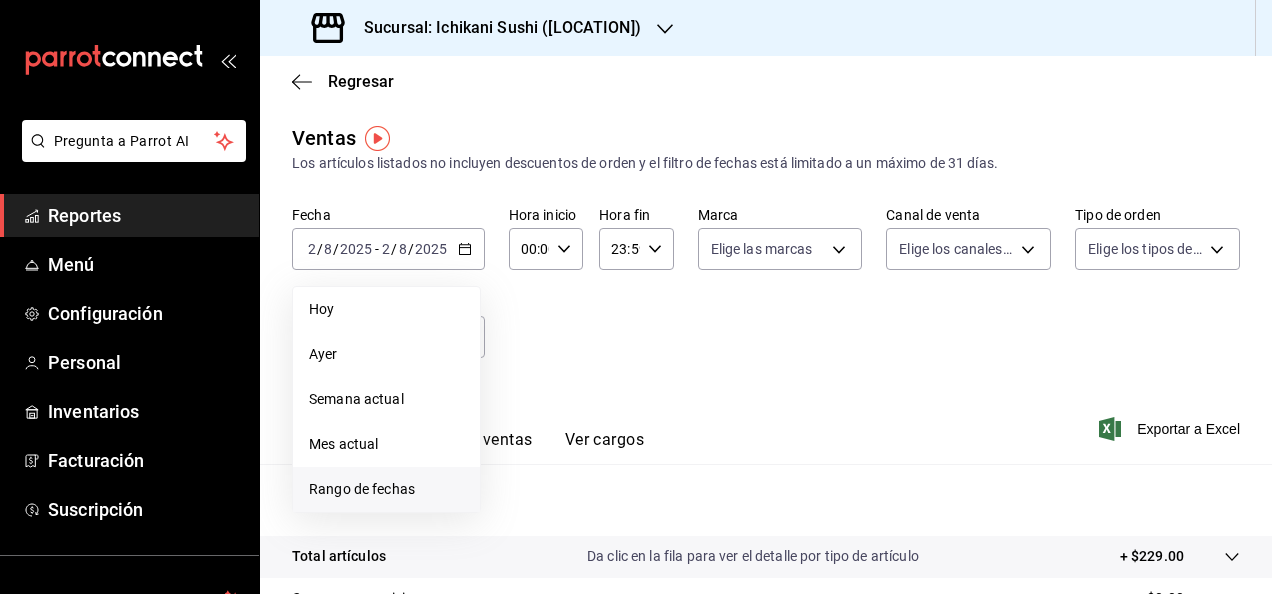 click on "Rango de fechas" at bounding box center (386, 489) 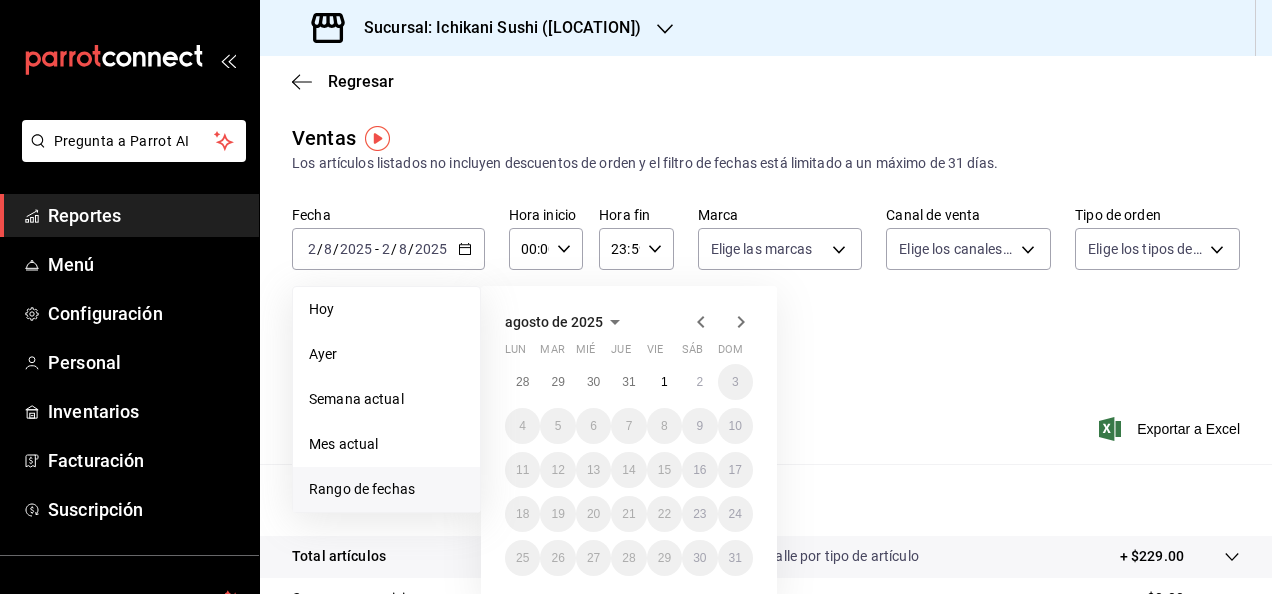click 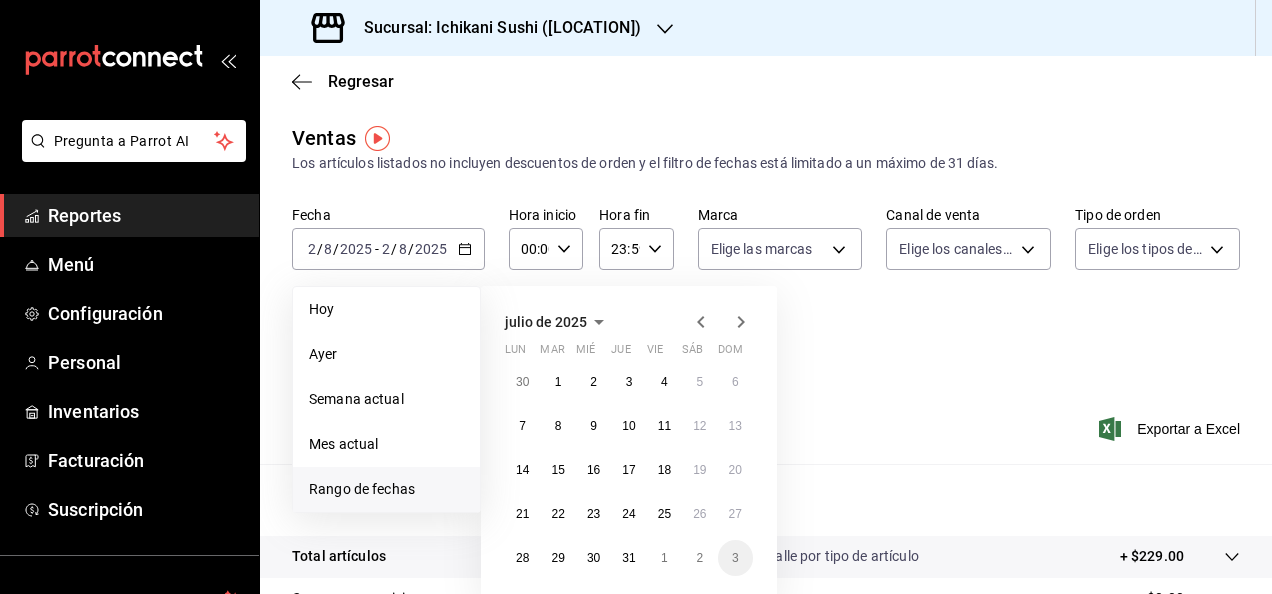 click 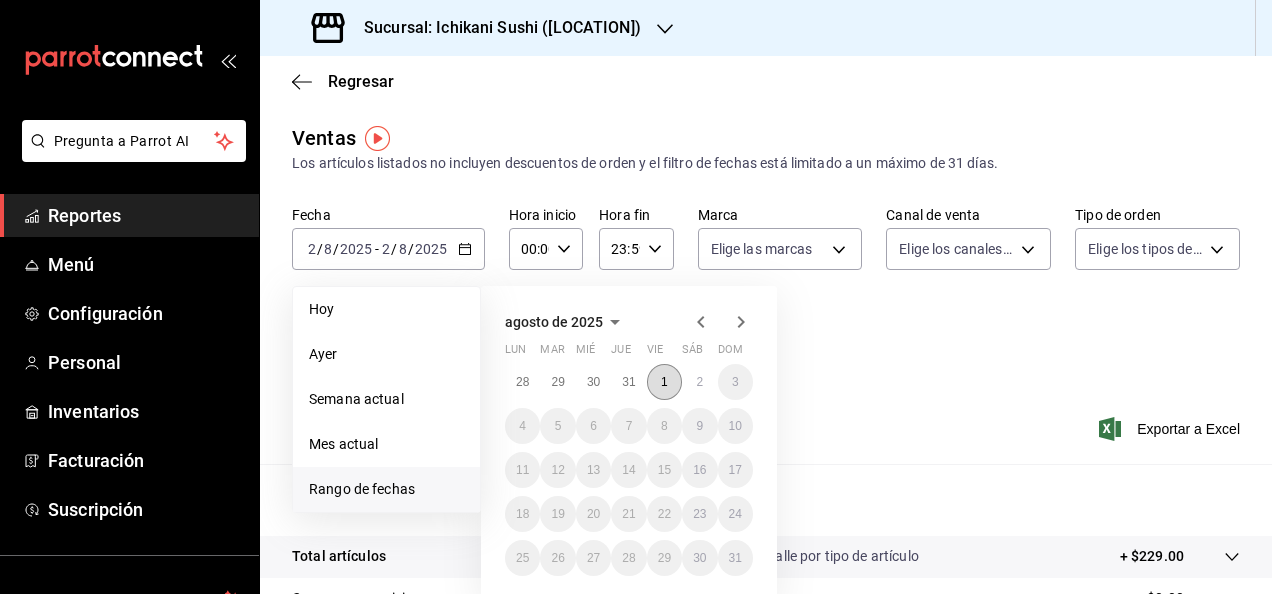click on "1" at bounding box center (664, 382) 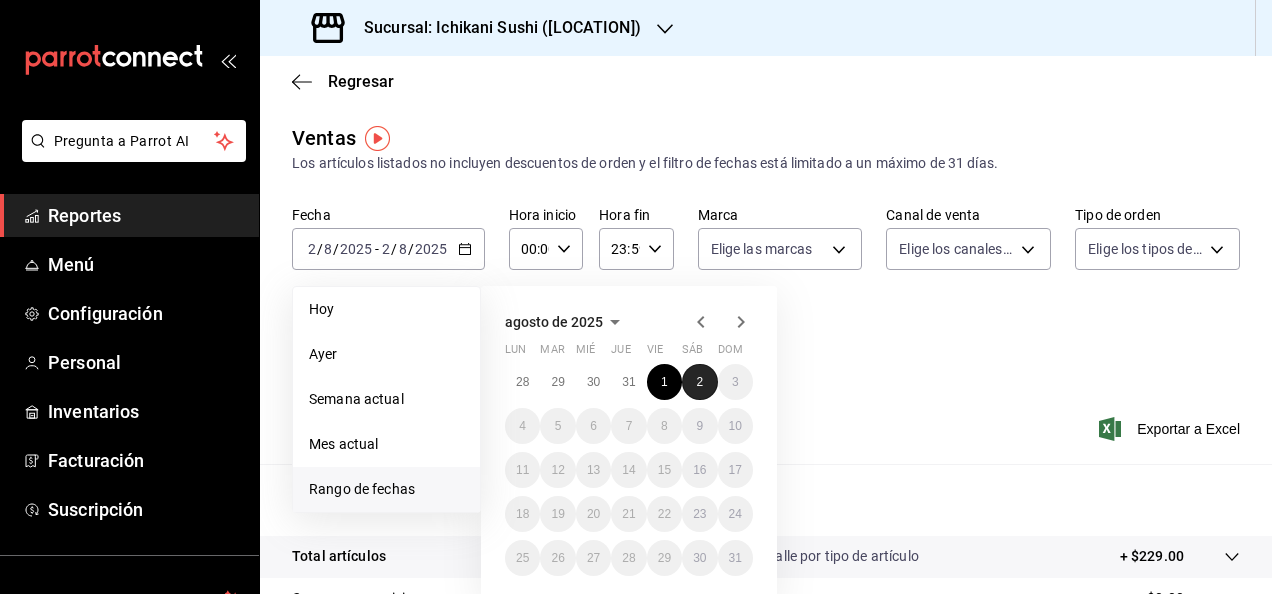 click on "2" at bounding box center (699, 382) 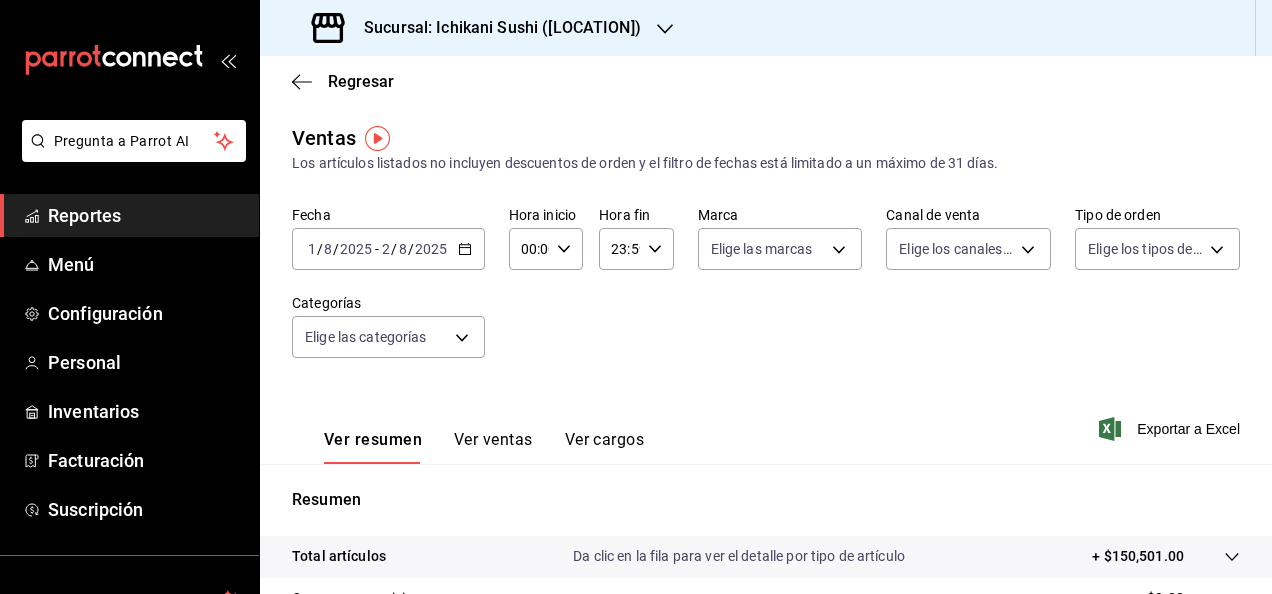click on "00:00 Hora inicio" at bounding box center [546, 249] 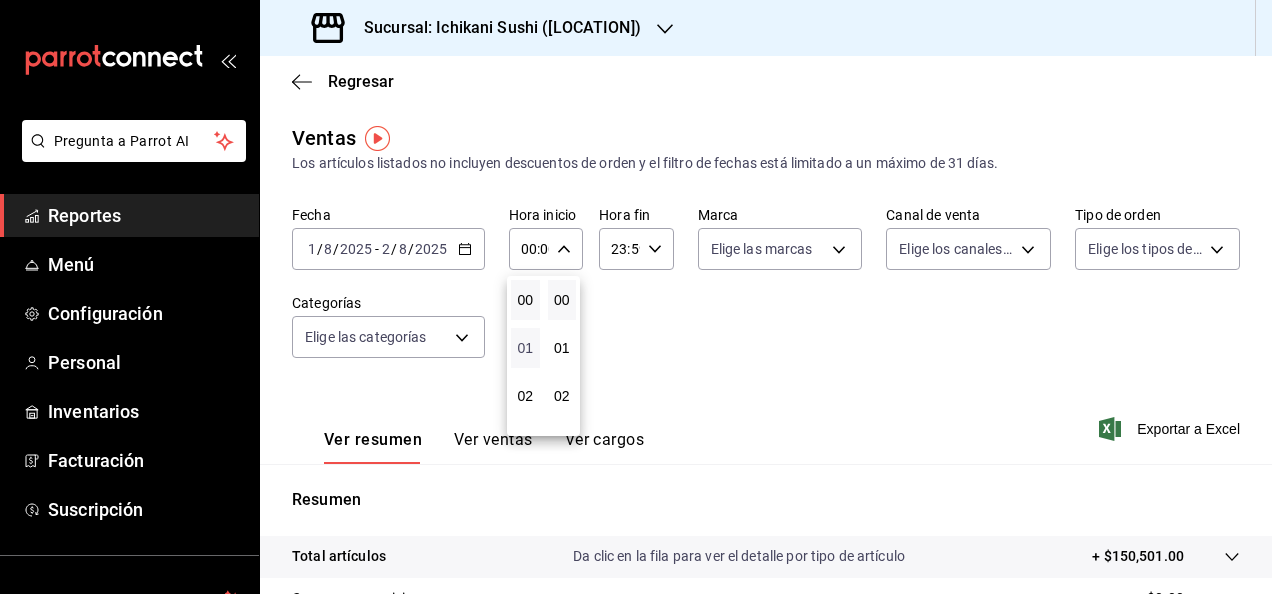 type 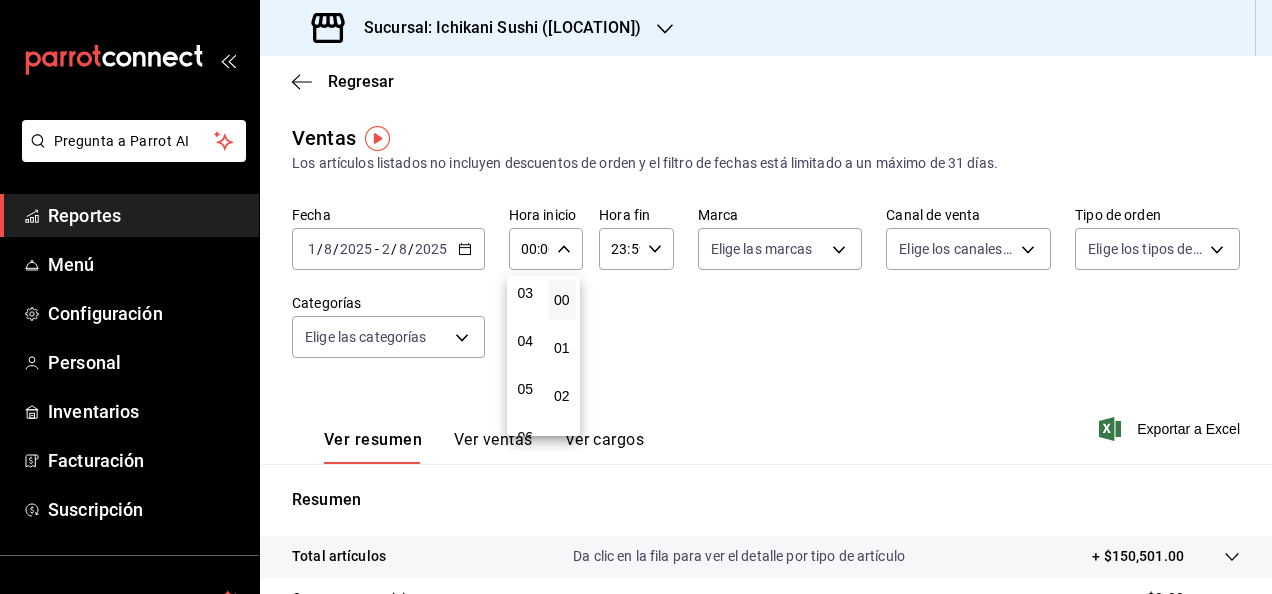 scroll, scrollTop: 200, scrollLeft: 0, axis: vertical 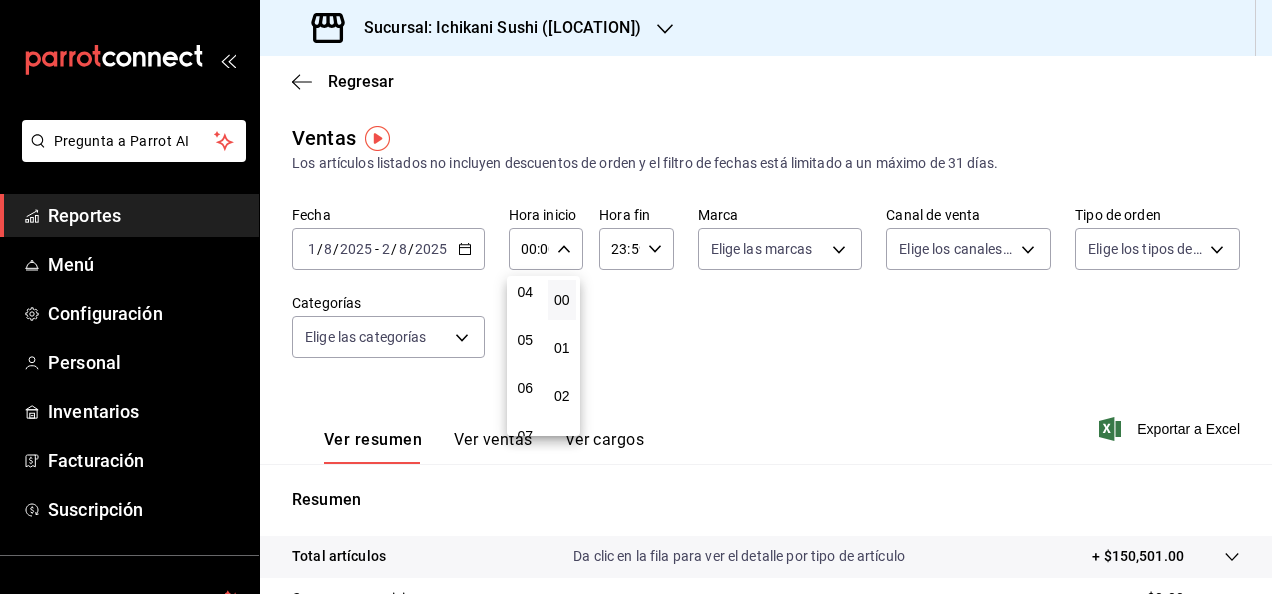 click on "00 01 02 03 04 05 06 07 08 09 10 11 12 13 14 15 16 17 18 19 20 21 22 23" at bounding box center (525, 356) 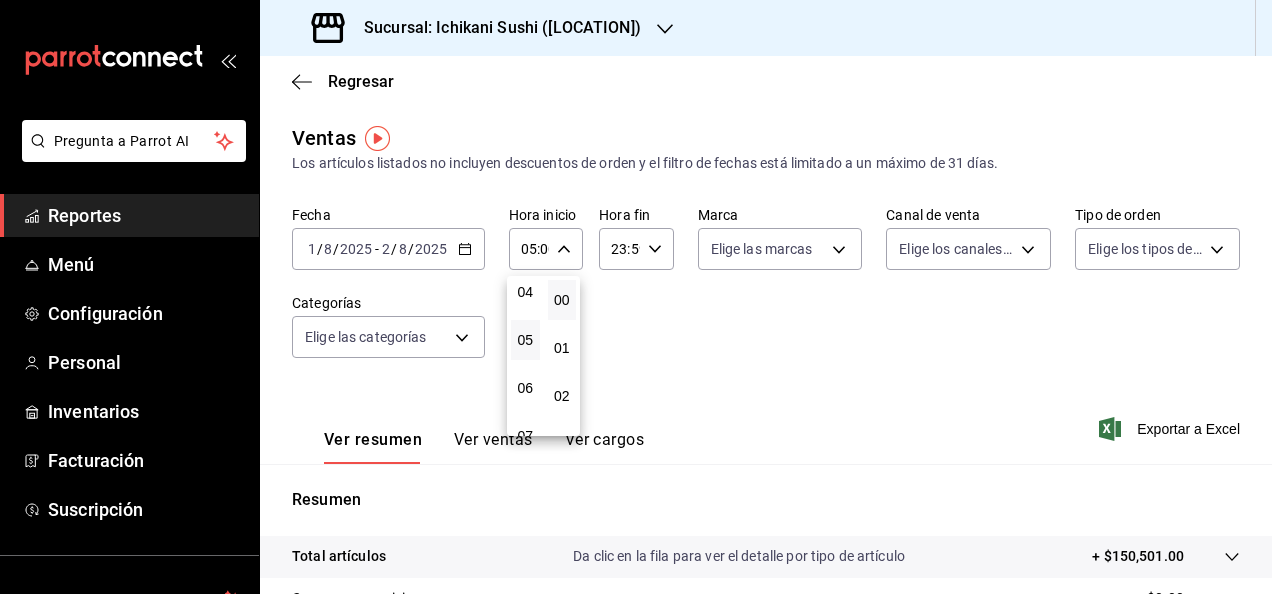 click at bounding box center (636, 297) 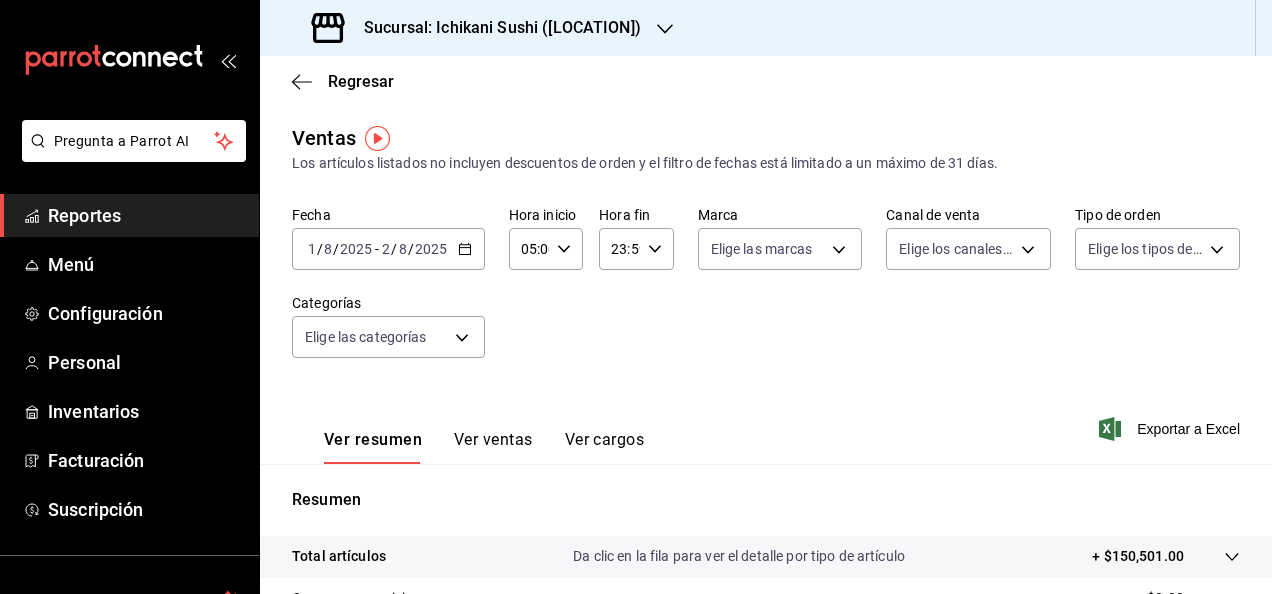 click 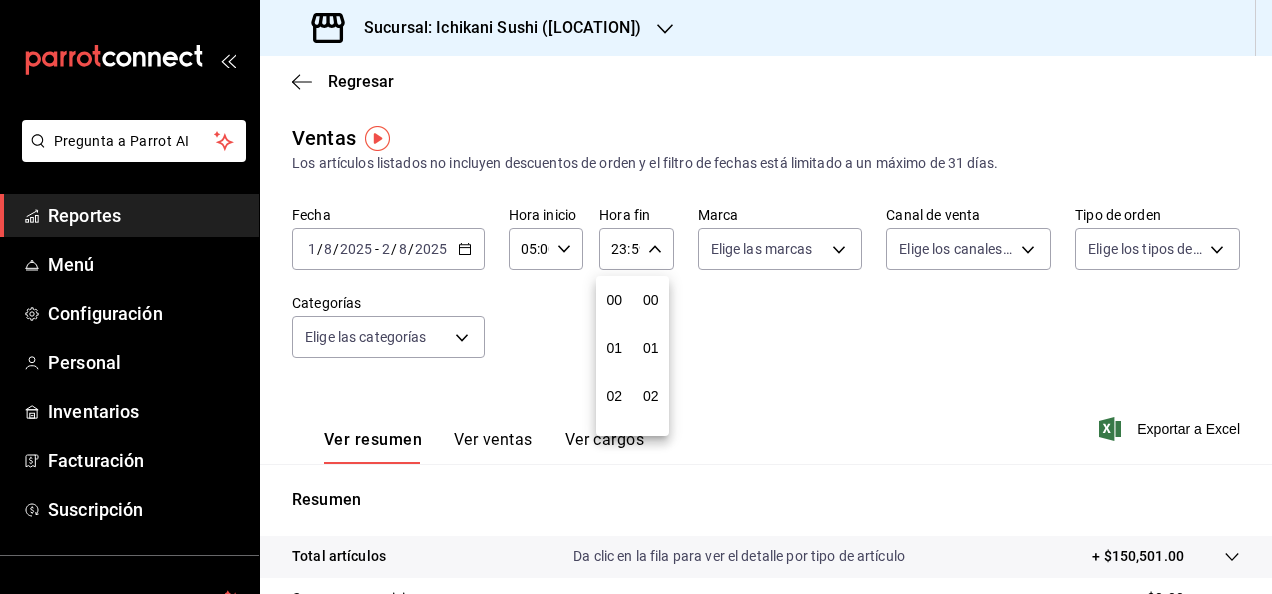 scroll, scrollTop: 992, scrollLeft: 0, axis: vertical 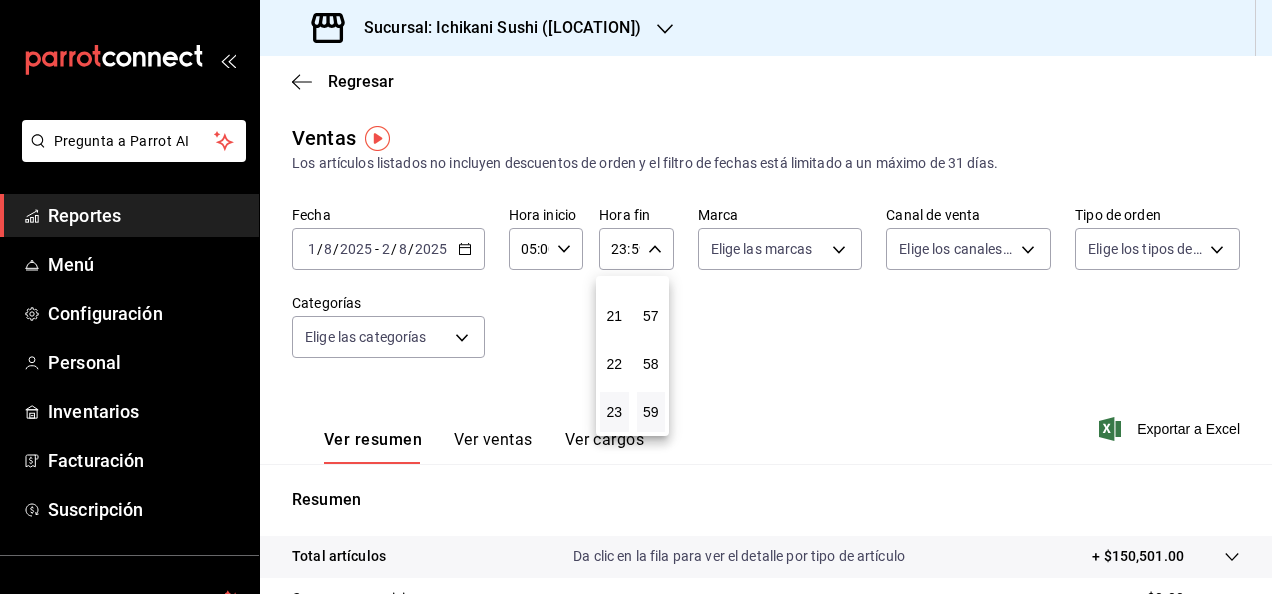 click on "58" at bounding box center [651, 364] 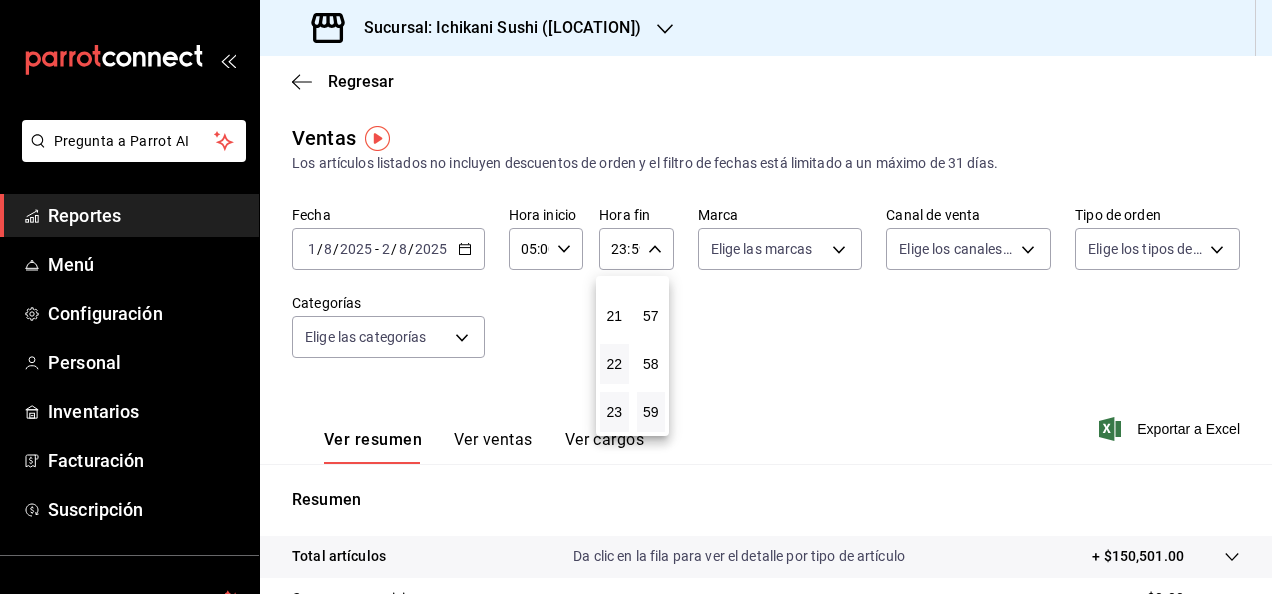 type 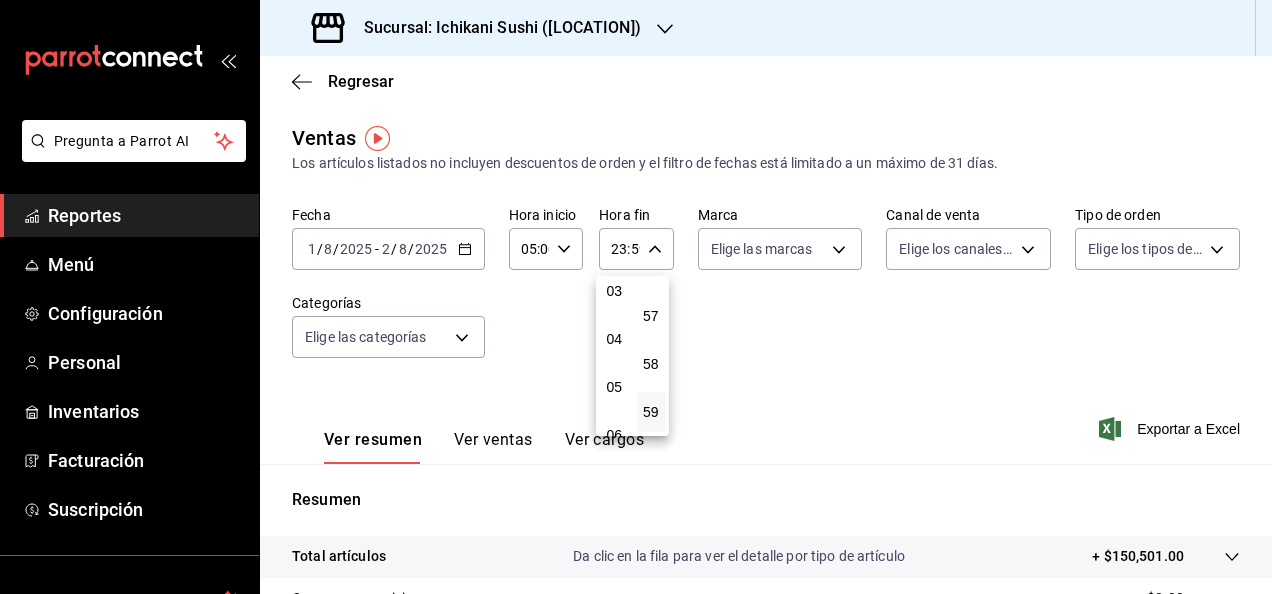 click on "00 01 02 03 04 05 06 07 08 09 10 11 12 13 14 15 16 17 18 19 20 21 22 23" at bounding box center [614, 356] 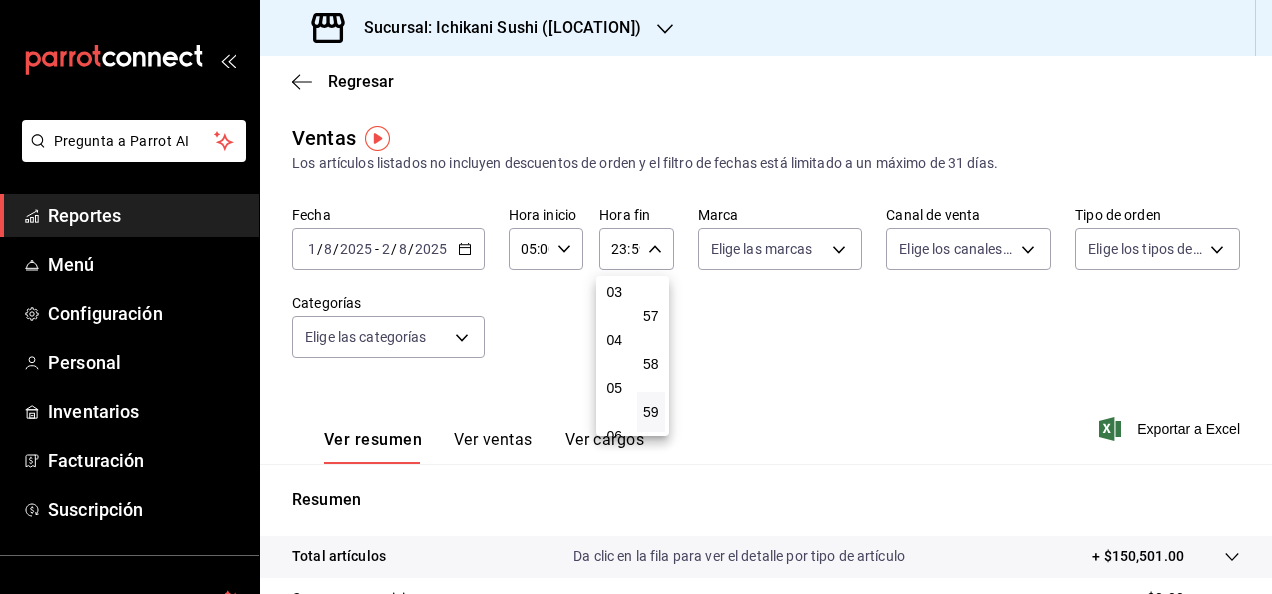click on "05" at bounding box center (614, 388) 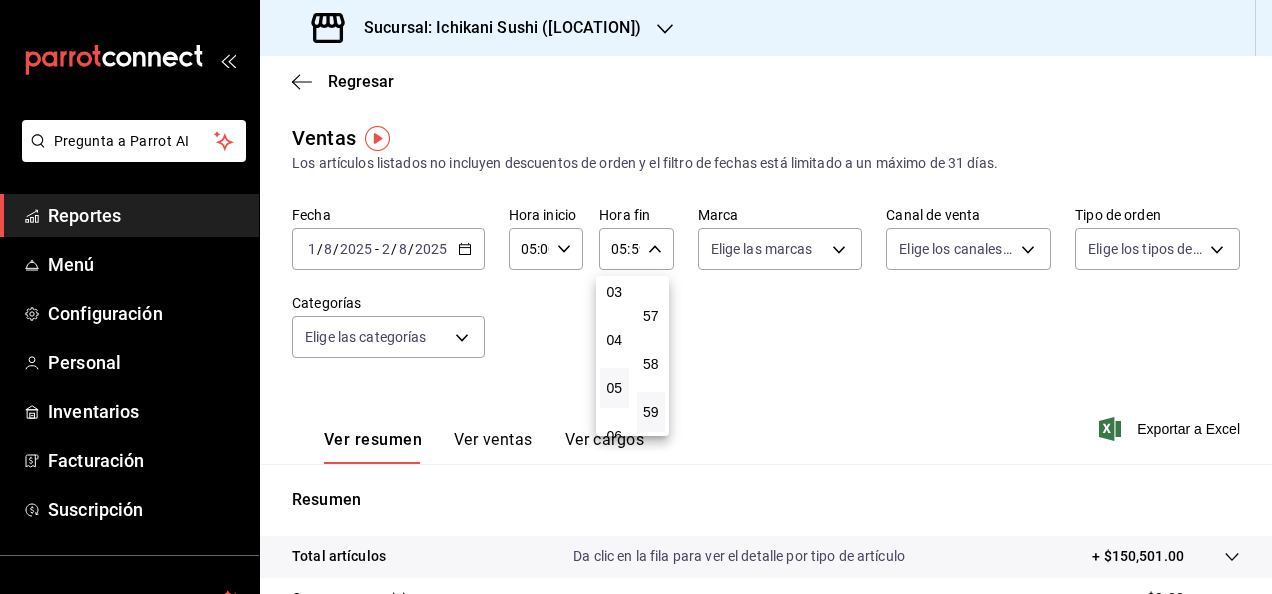 click at bounding box center (636, 297) 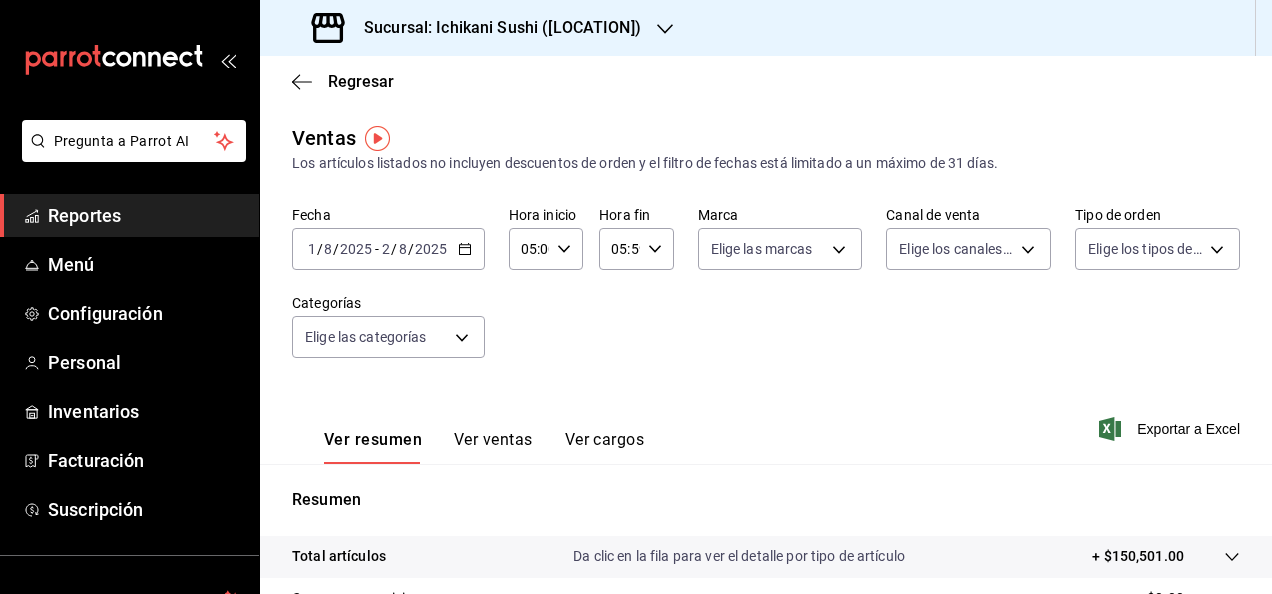 click on "Da clic en la fila para ver el detalle por tipo de artículo" at bounding box center (739, 556) 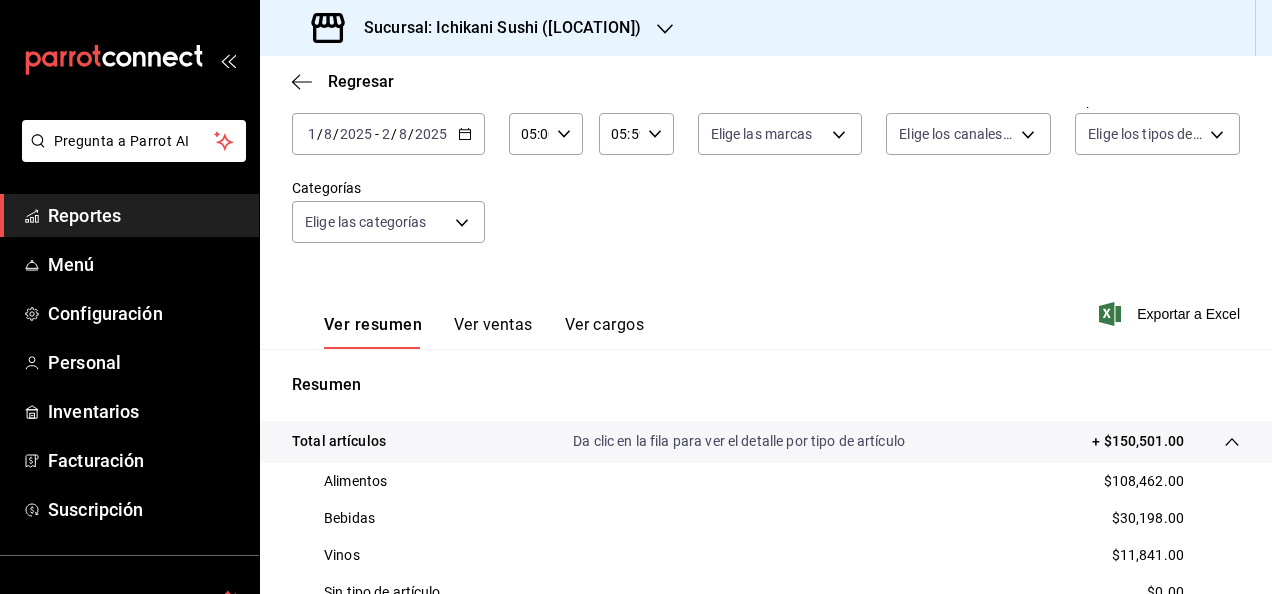 scroll, scrollTop: 122, scrollLeft: 0, axis: vertical 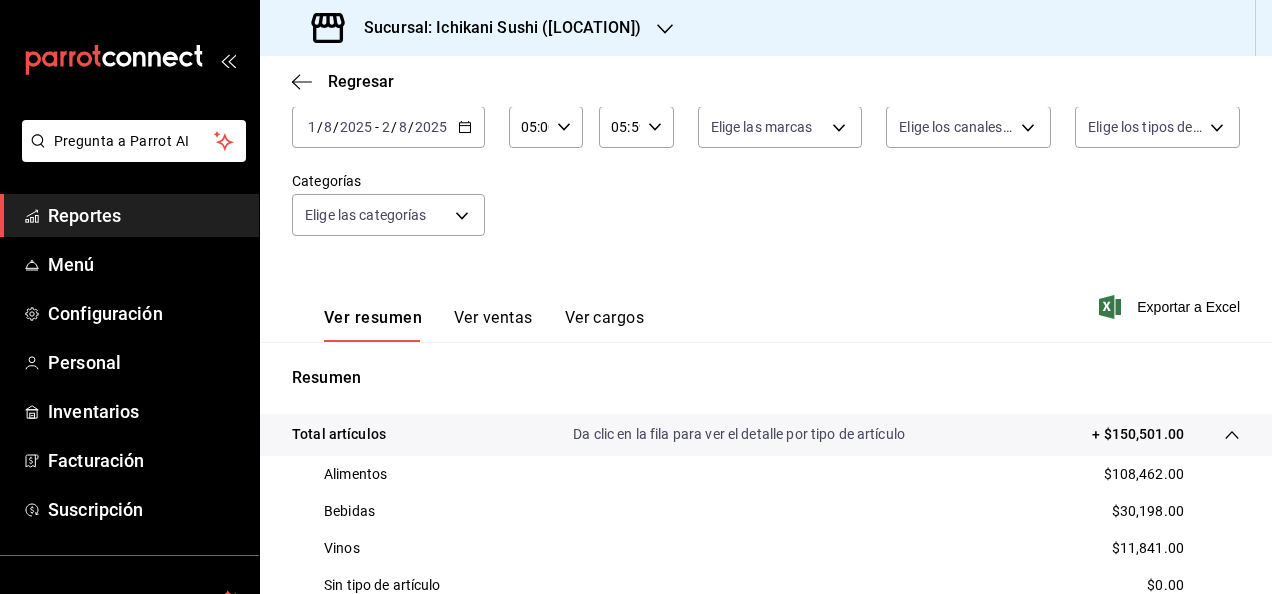 click on "Reportes" at bounding box center (145, 215) 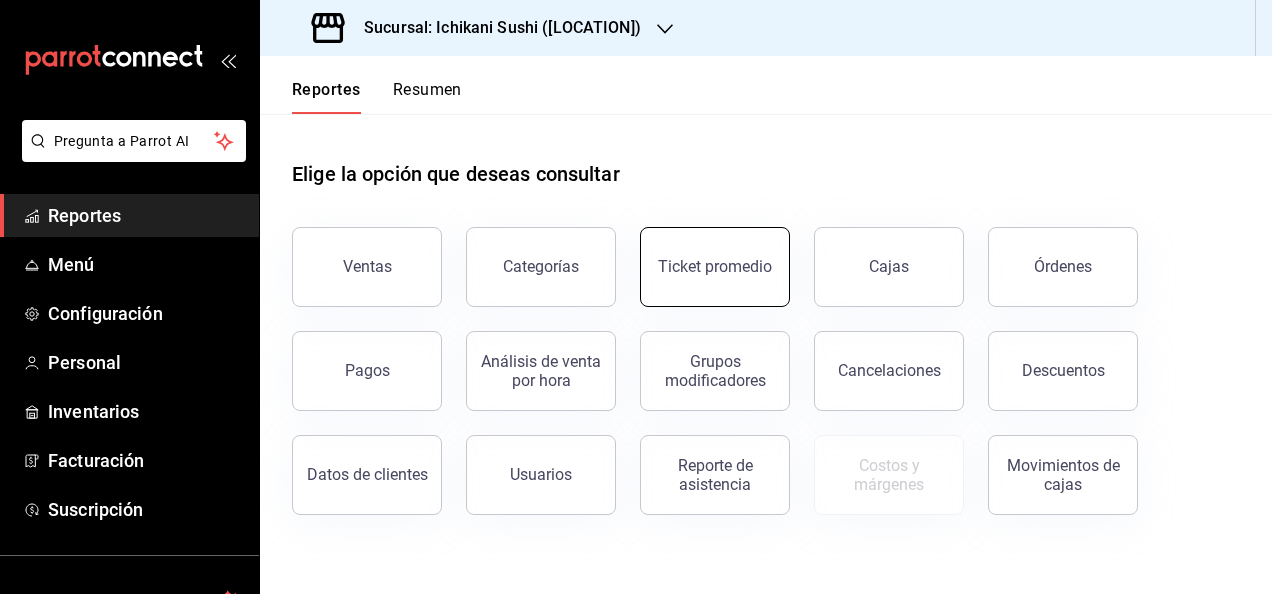 click on "Ticket promedio" at bounding box center (715, 267) 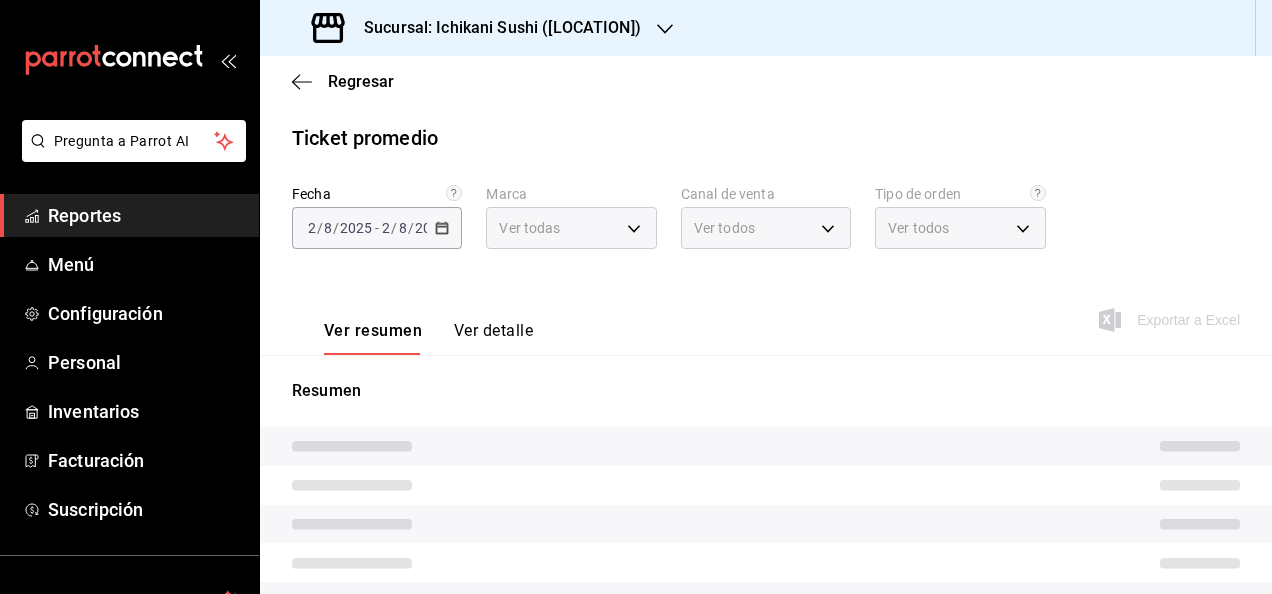 type on "3e284276-a834-4a39-bc59-2edda2d06158" 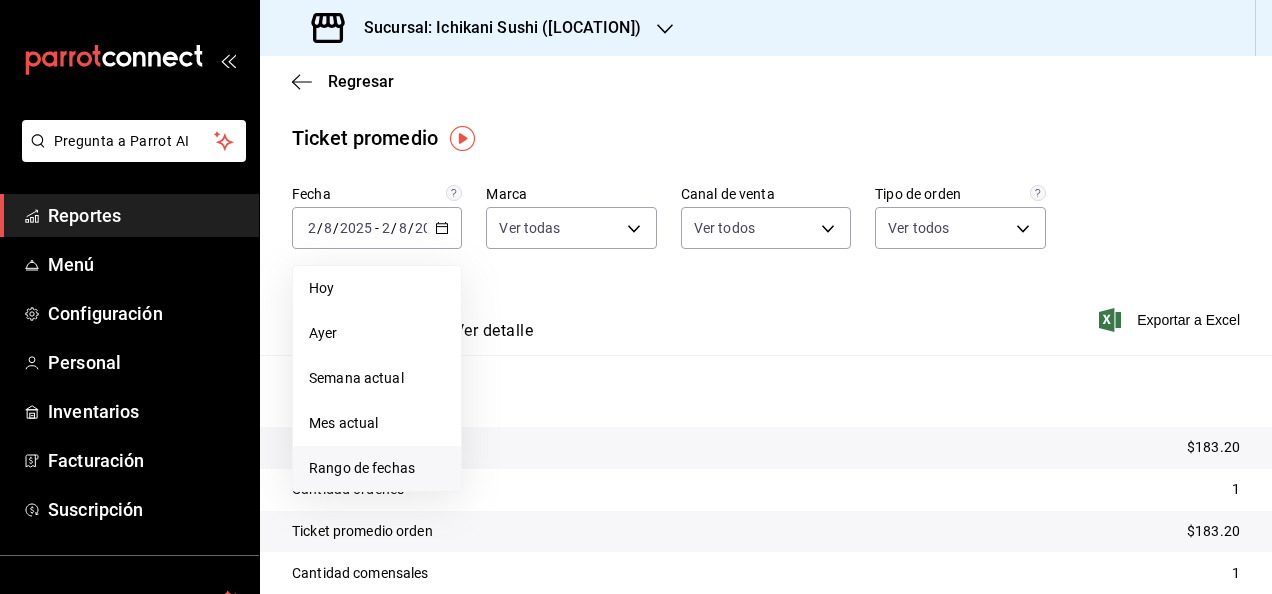 click on "Rango de fechas" at bounding box center (377, 468) 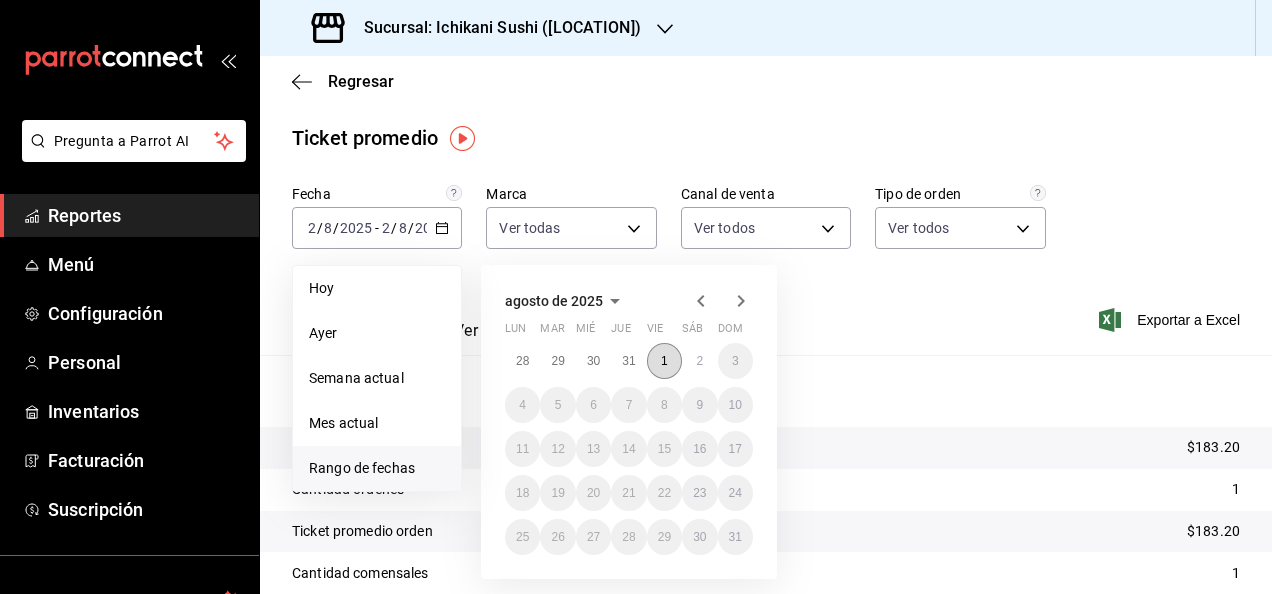 click on "1" at bounding box center [664, 361] 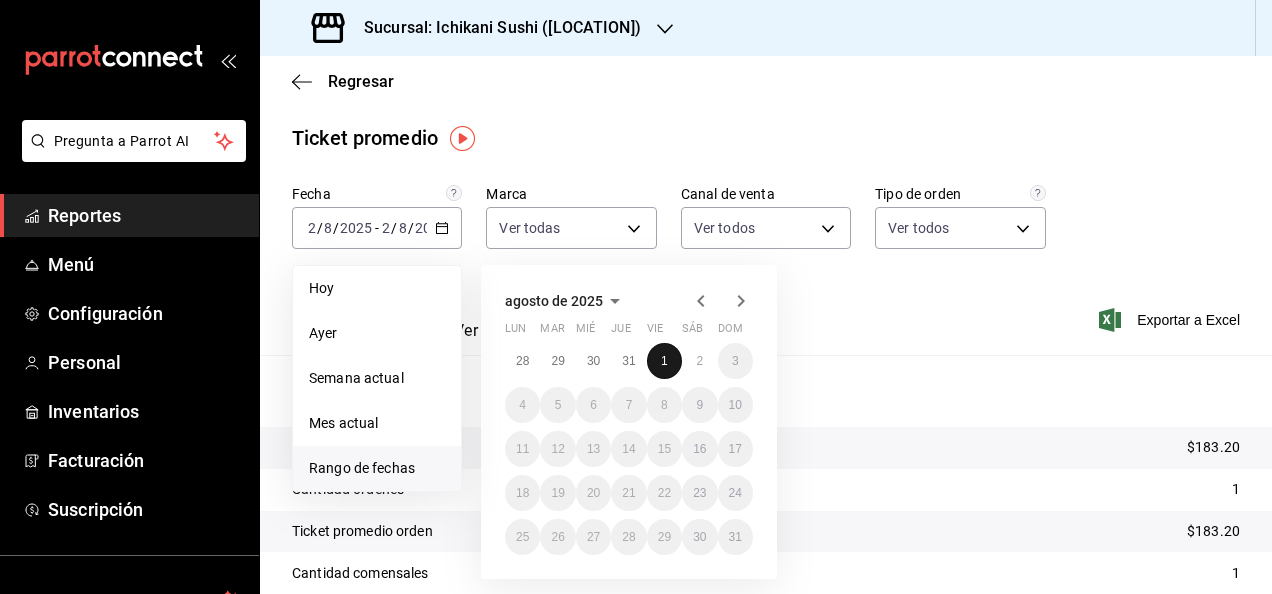 click on "1" at bounding box center (664, 361) 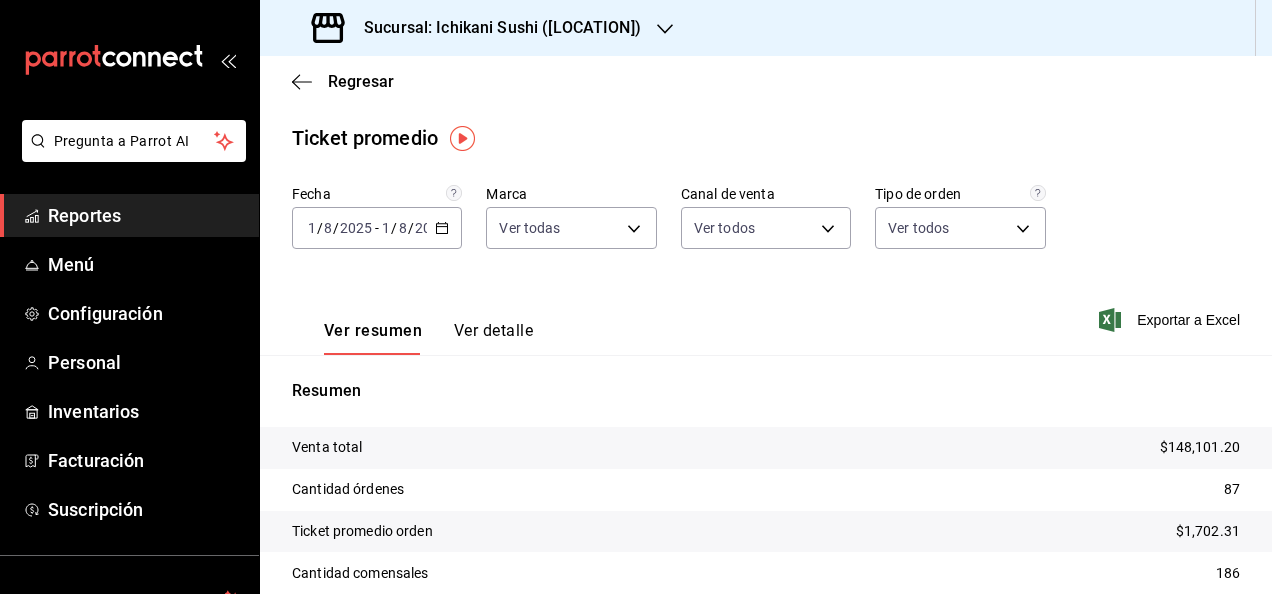 click 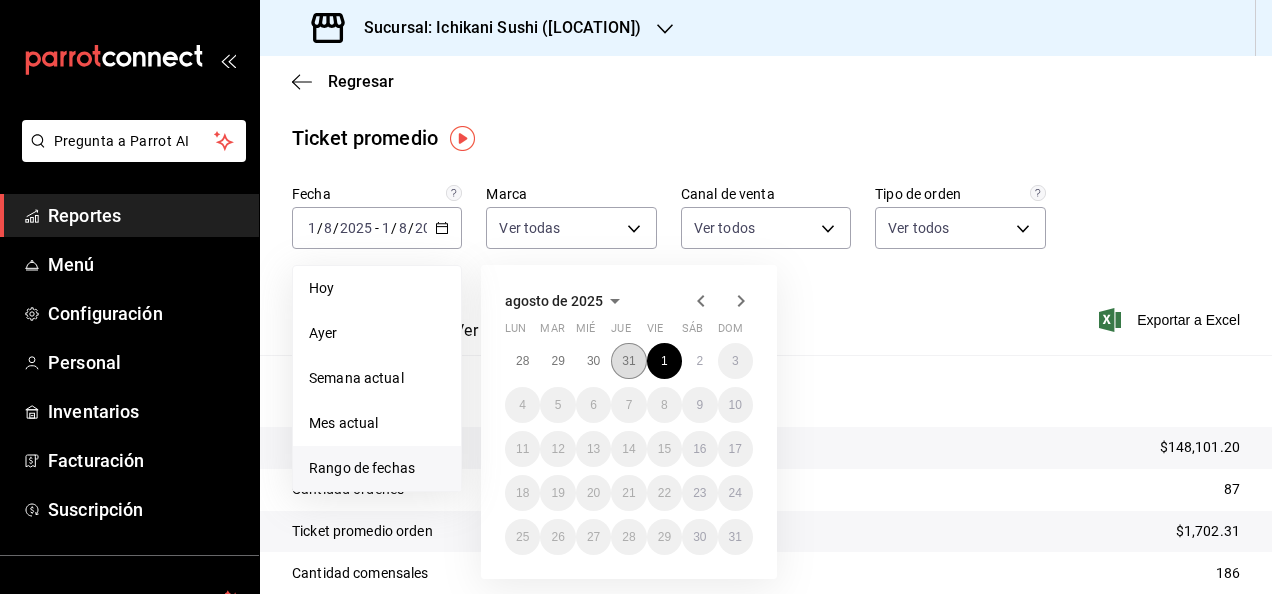 click on "31" at bounding box center (628, 361) 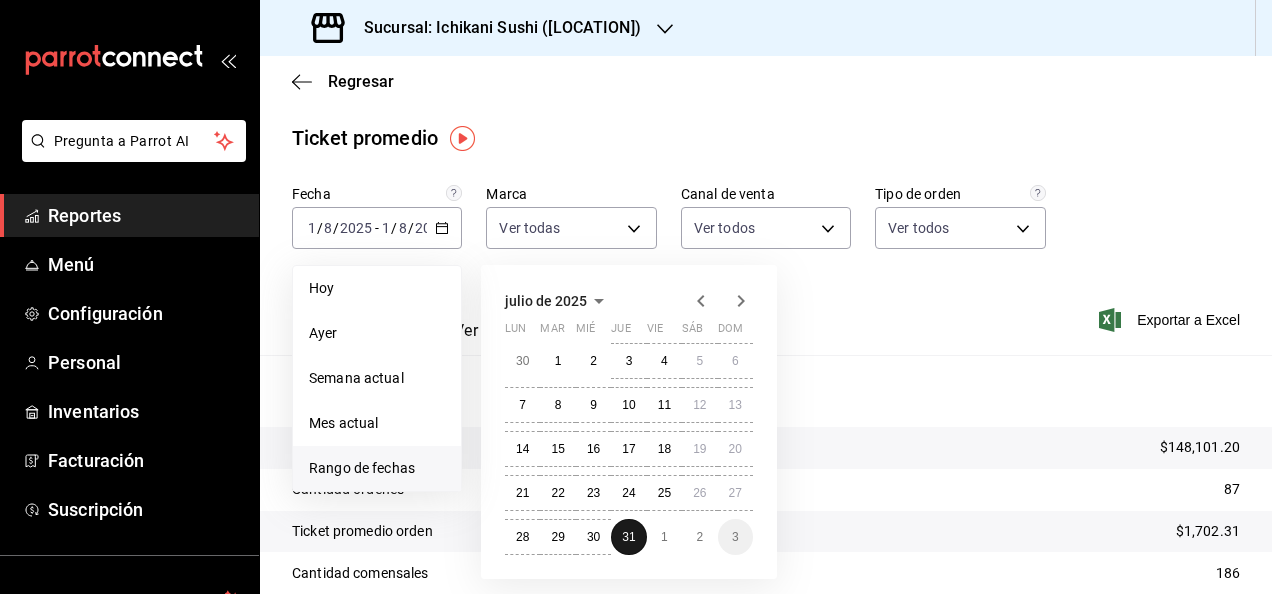 click on "3" at bounding box center (628, 361) 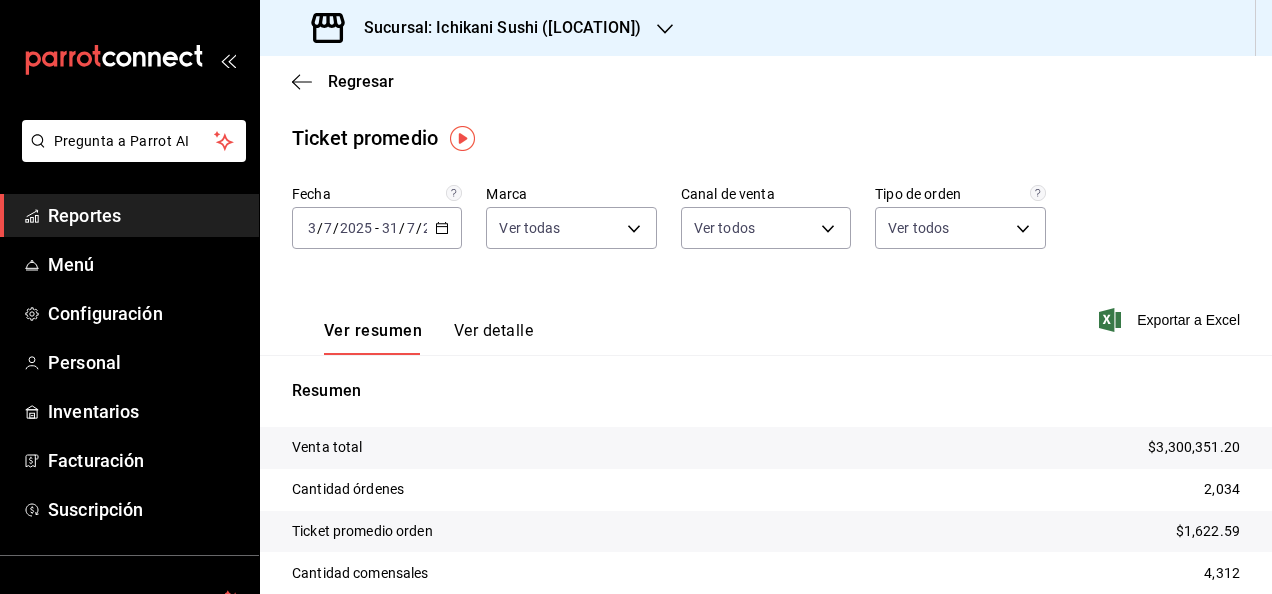 click on "[DATE] [DATE] - [DATE] [DATE]" at bounding box center [377, 228] 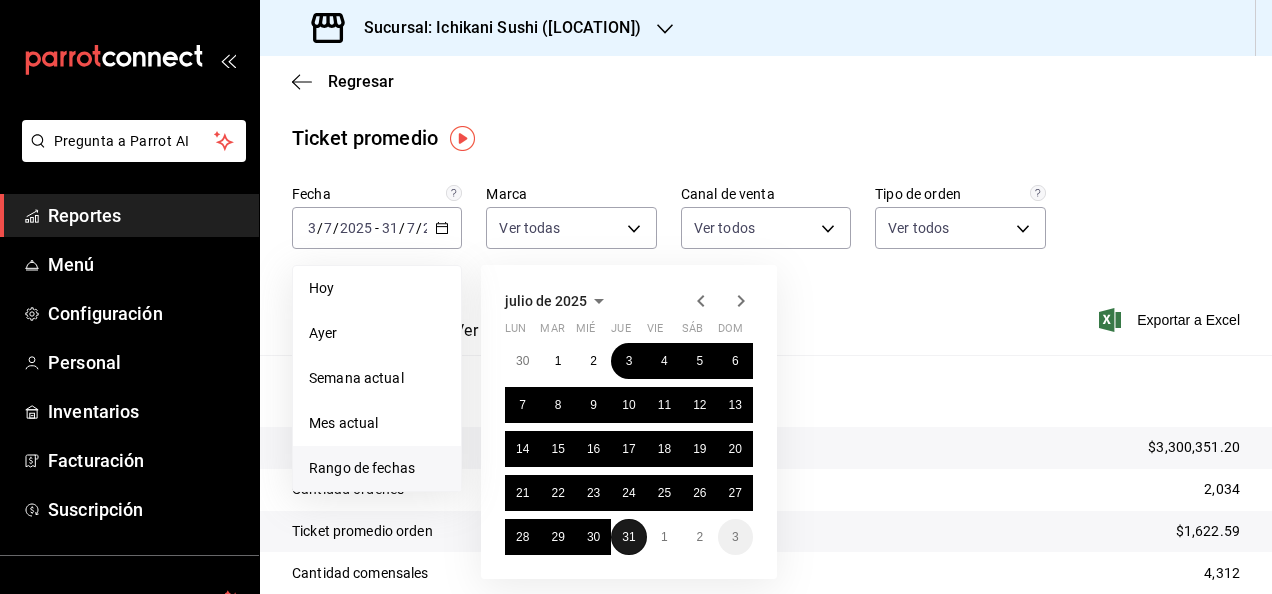 click on "31" at bounding box center [628, 537] 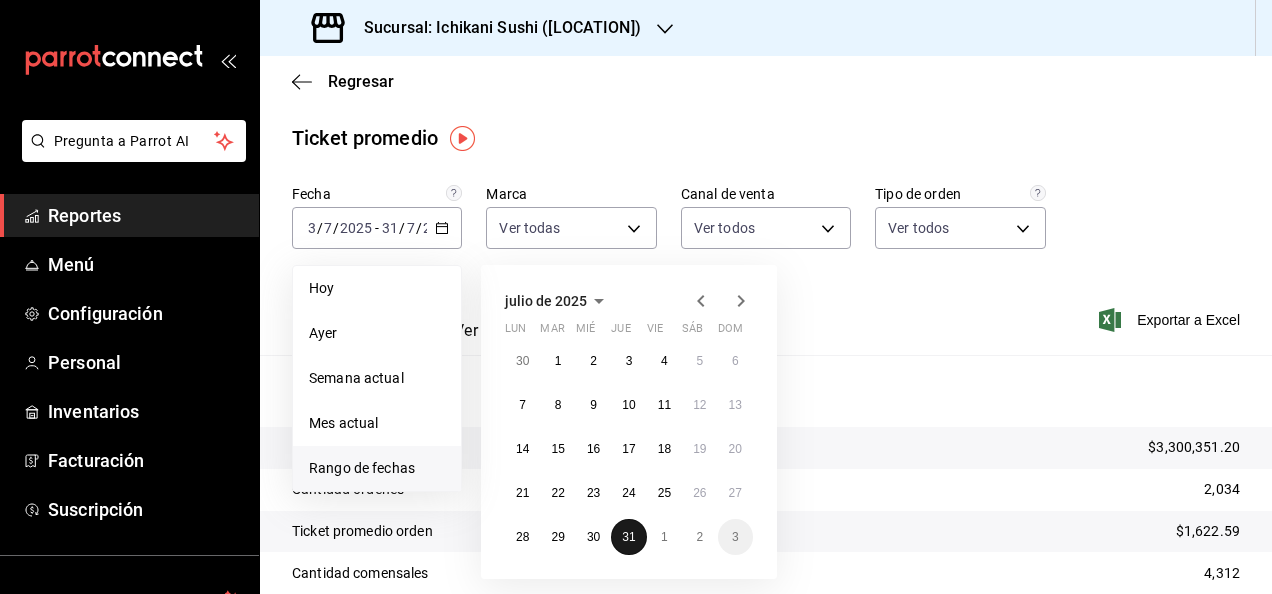 click on "31" at bounding box center (628, 537) 